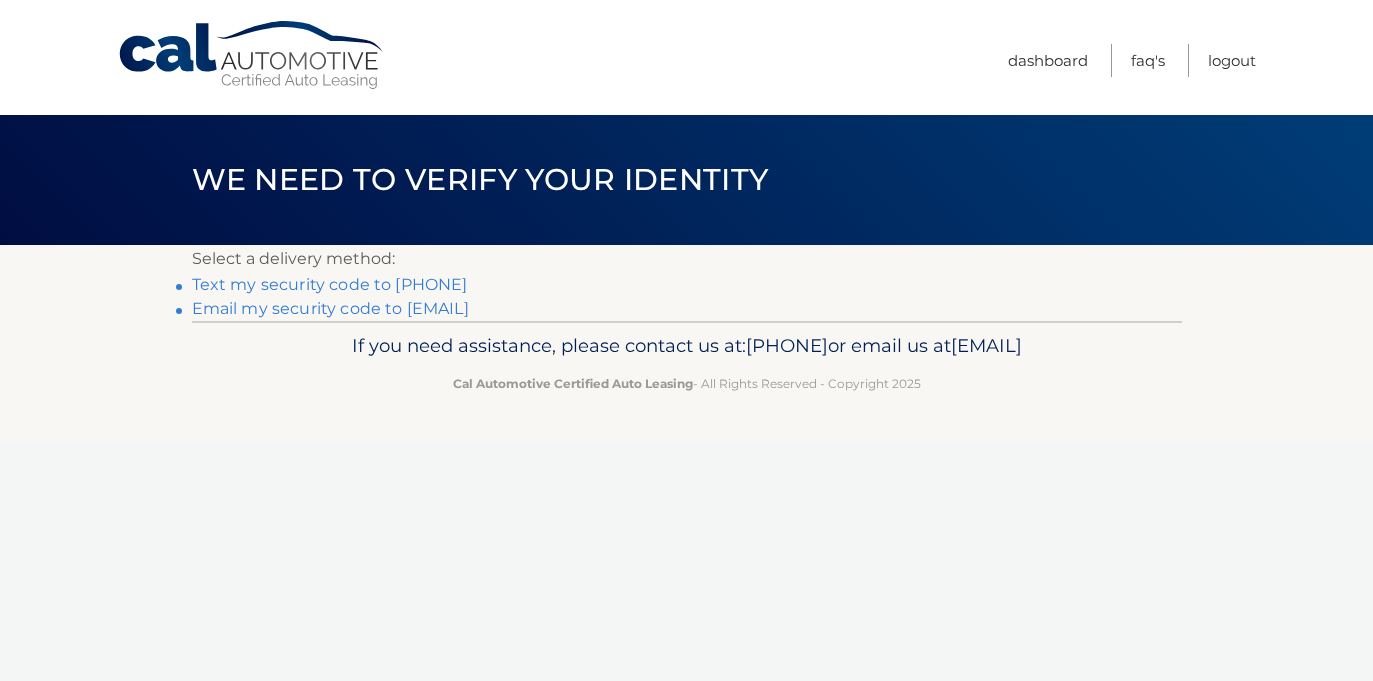 scroll, scrollTop: 0, scrollLeft: 0, axis: both 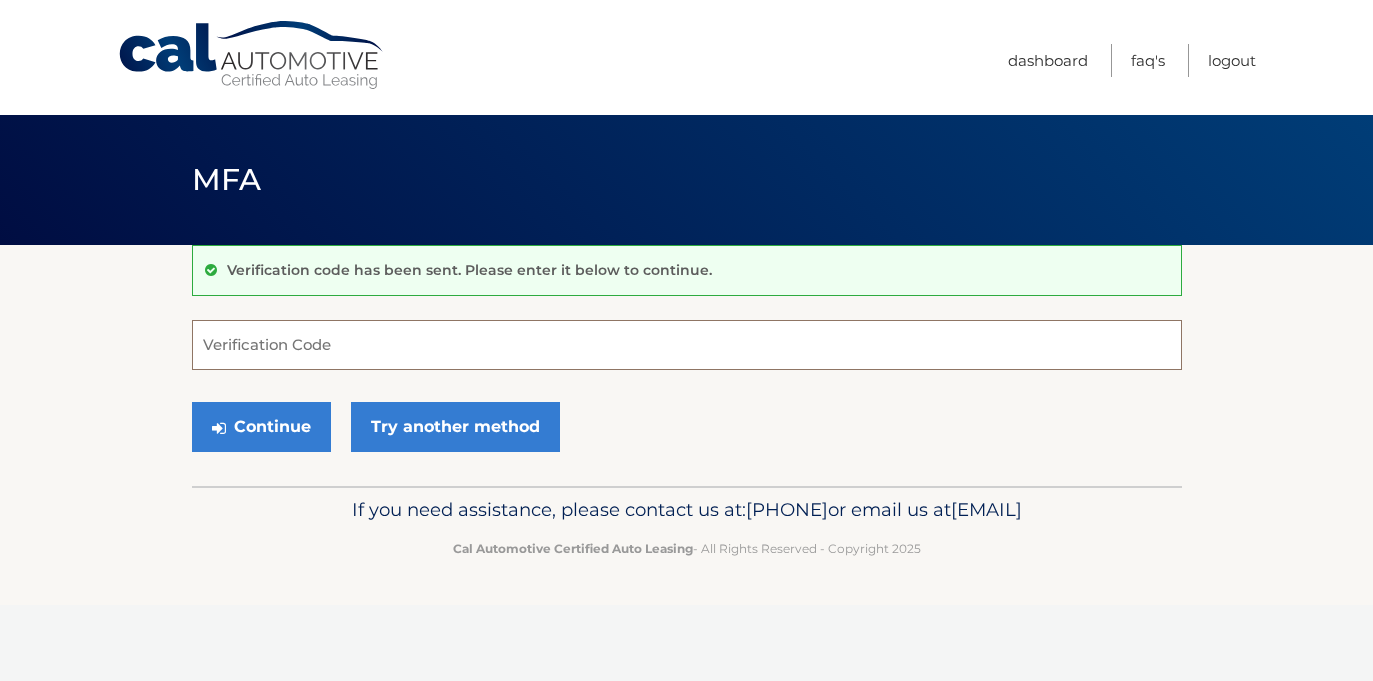 click on "Verification Code" at bounding box center (687, 345) 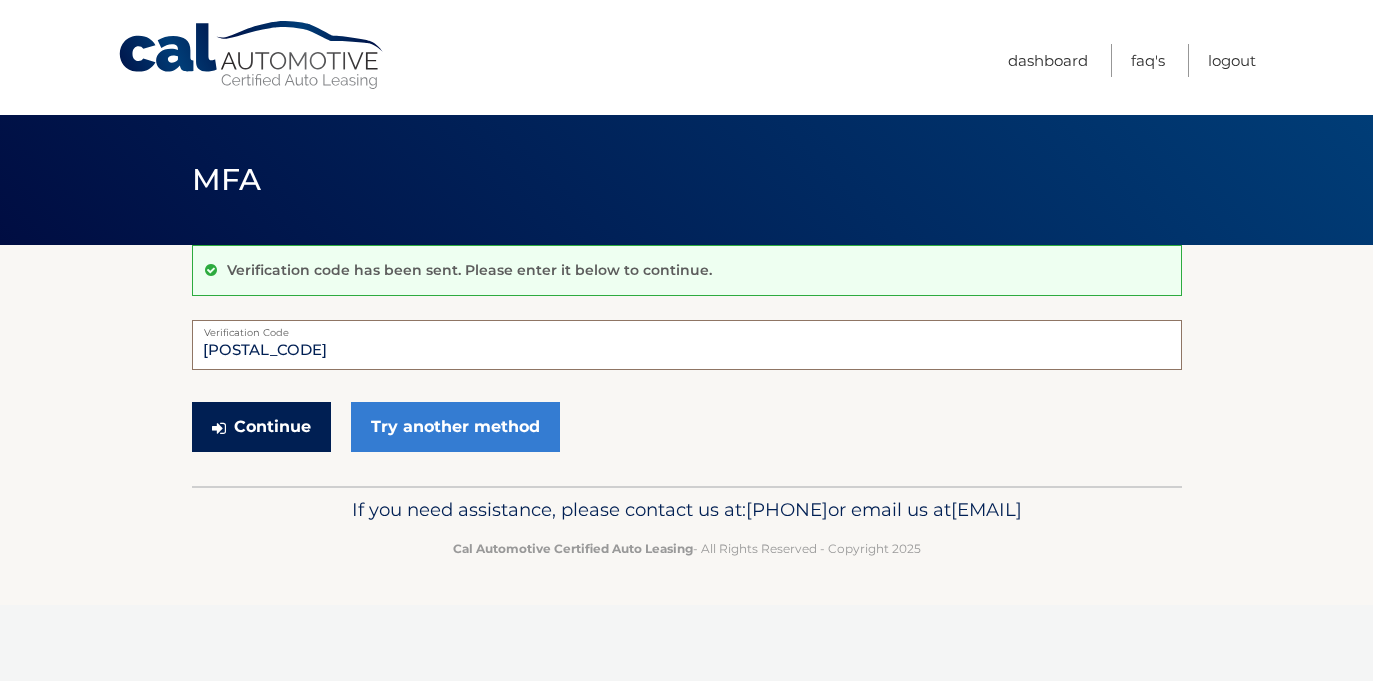 type on "064435" 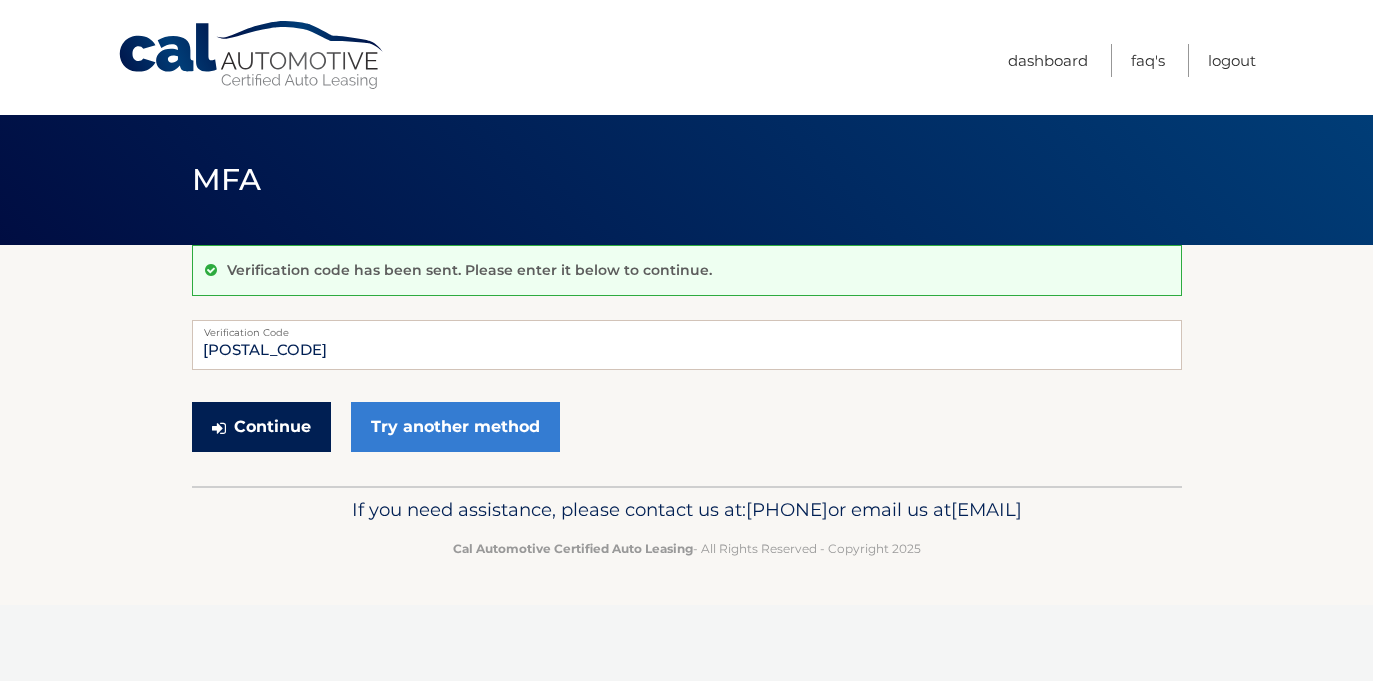 click on "Continue" at bounding box center [261, 427] 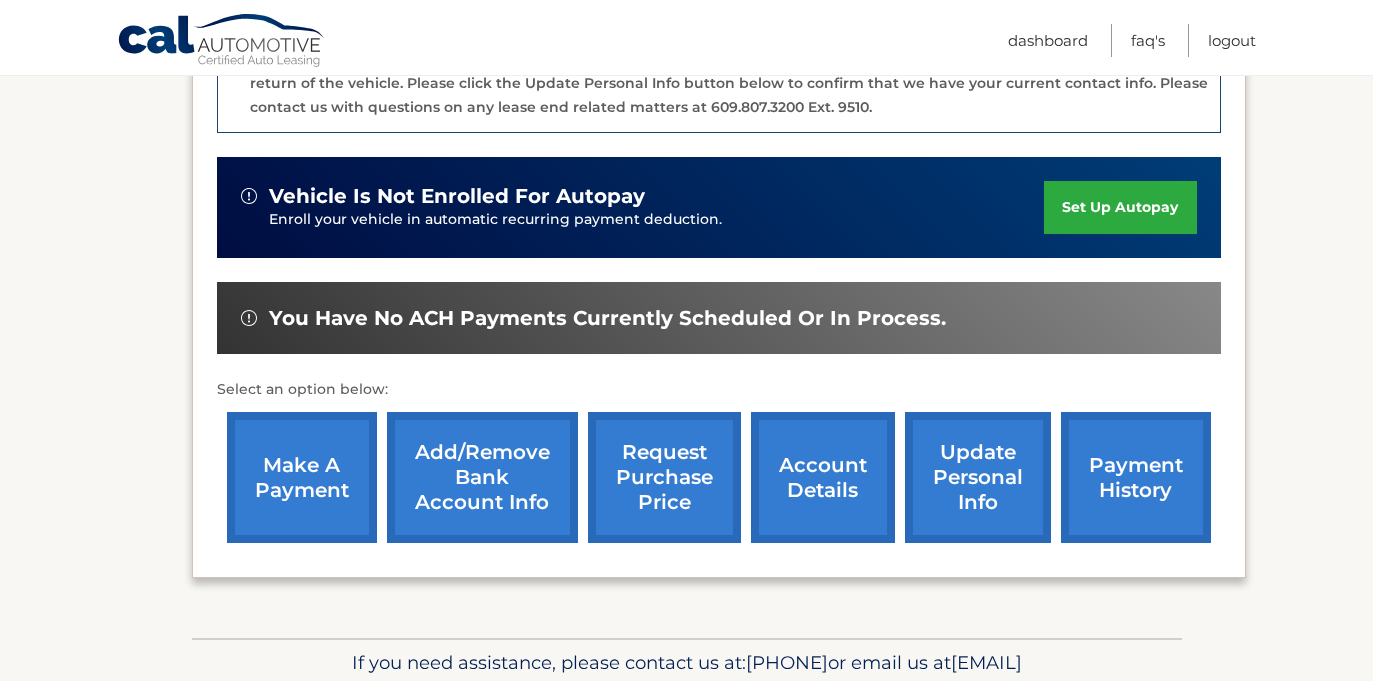 scroll, scrollTop: 578, scrollLeft: 0, axis: vertical 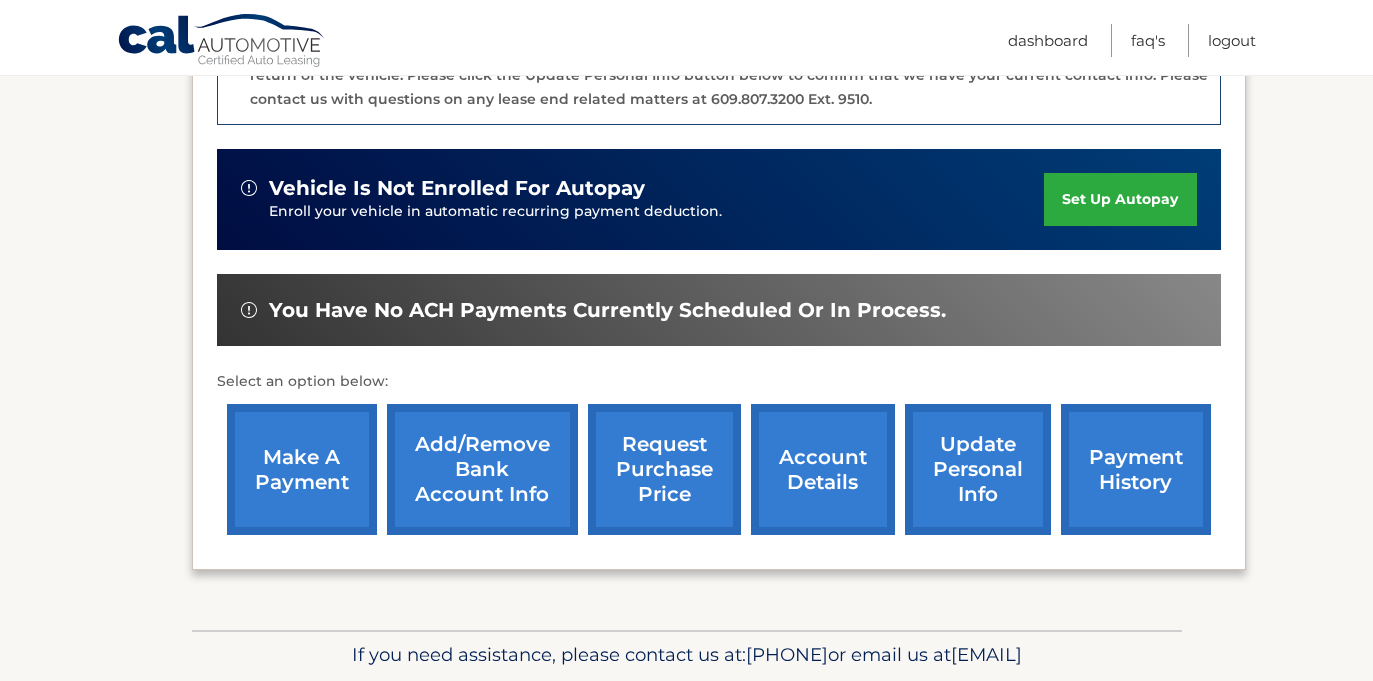click on "payment history" at bounding box center [1136, 469] 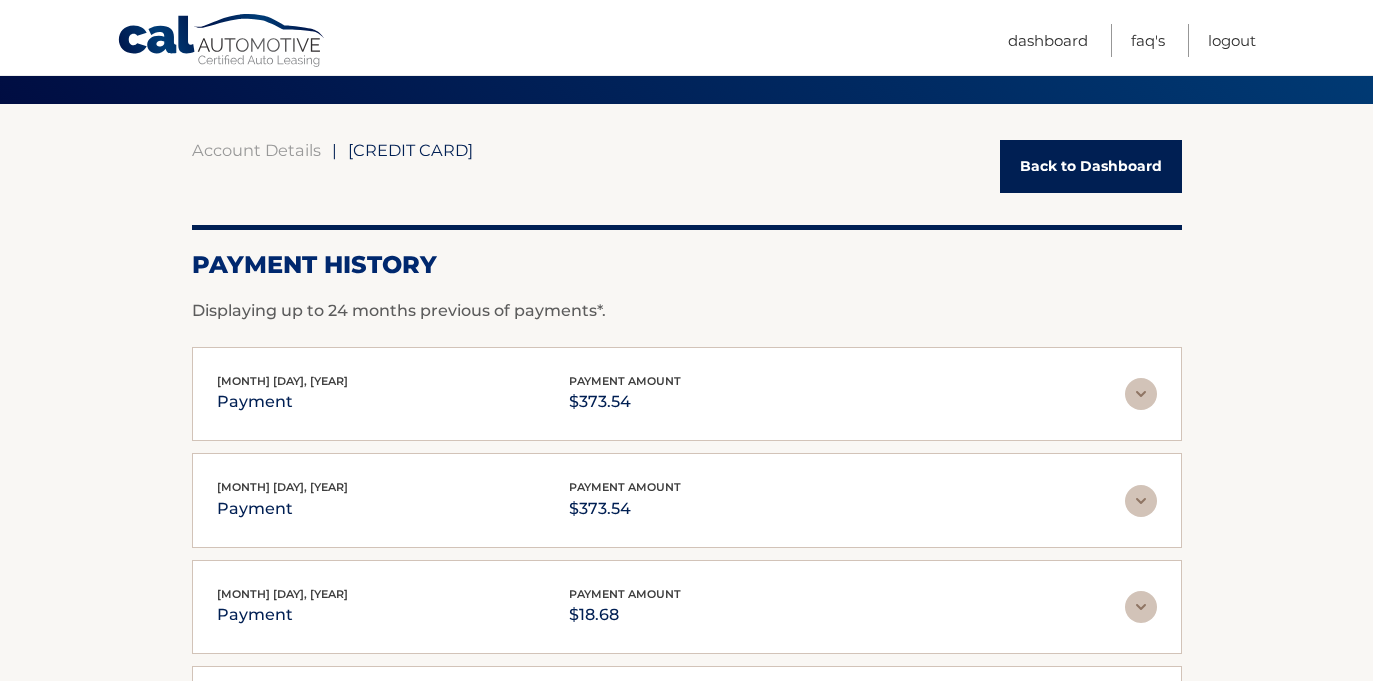 scroll, scrollTop: 112, scrollLeft: 0, axis: vertical 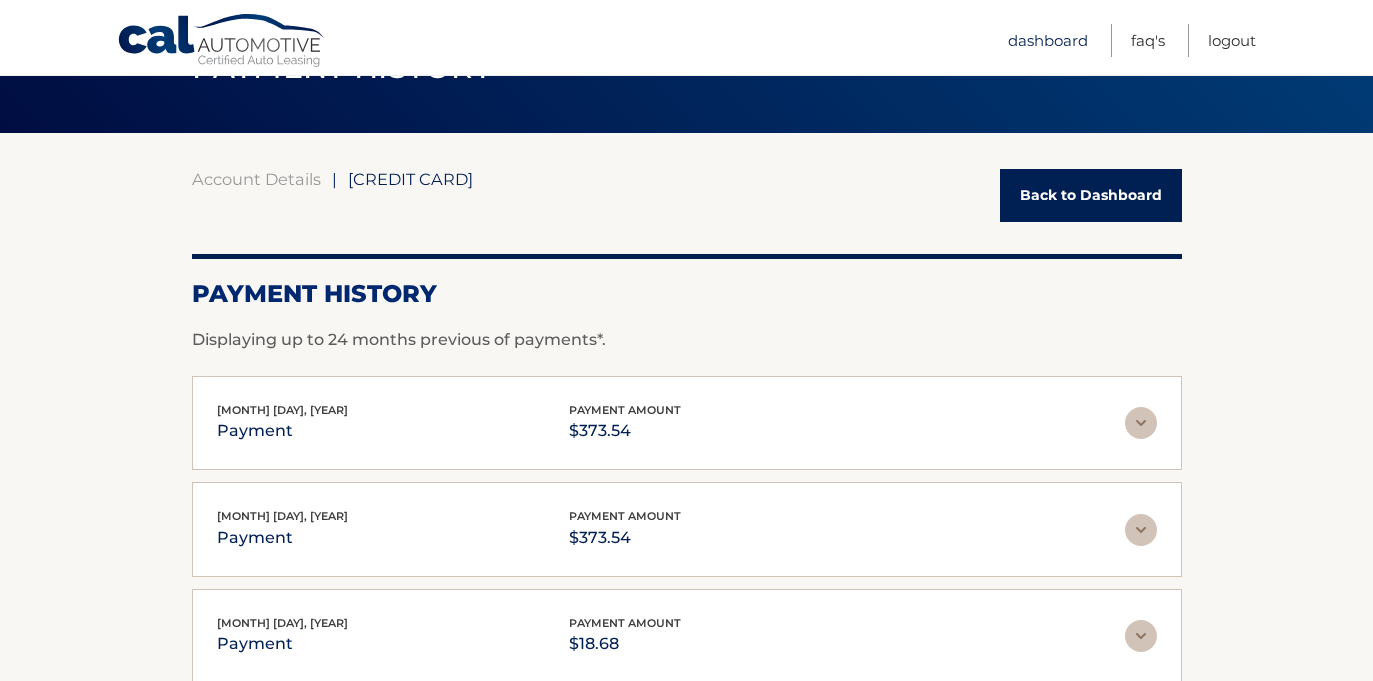 click on "Dashboard" at bounding box center [1048, 40] 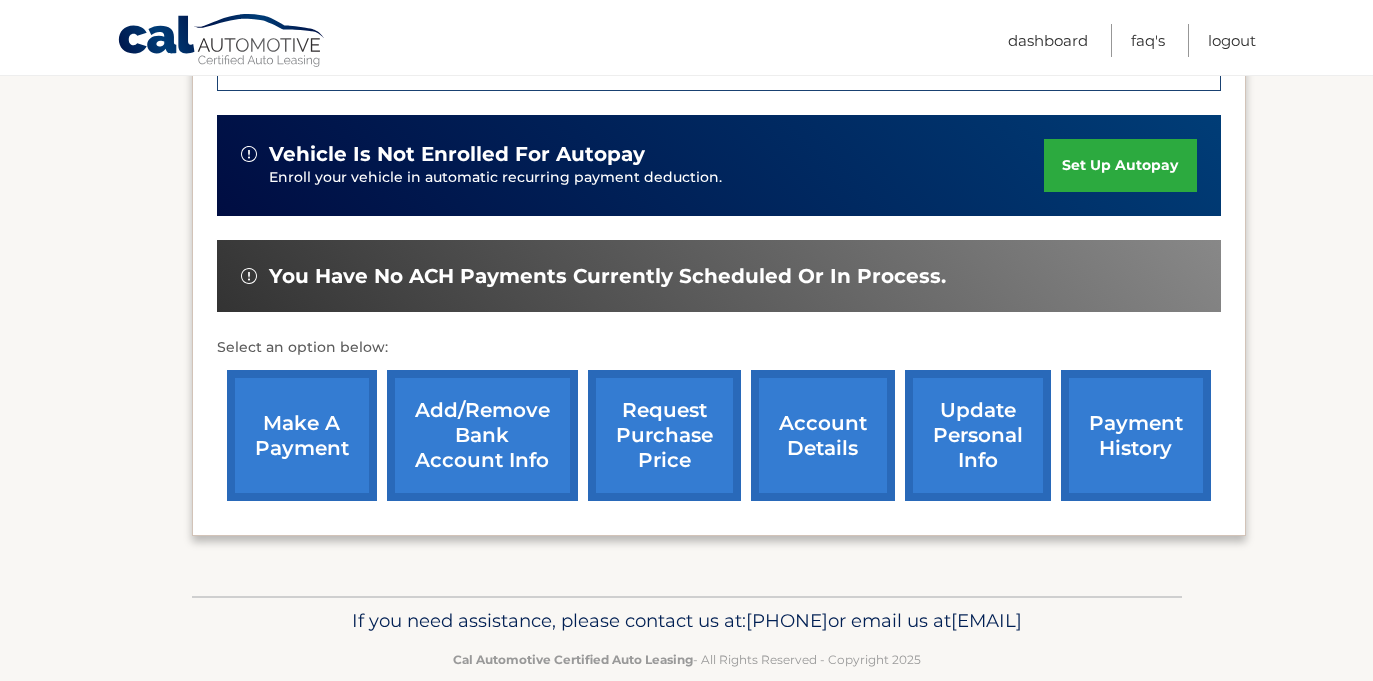 scroll, scrollTop: 679, scrollLeft: 0, axis: vertical 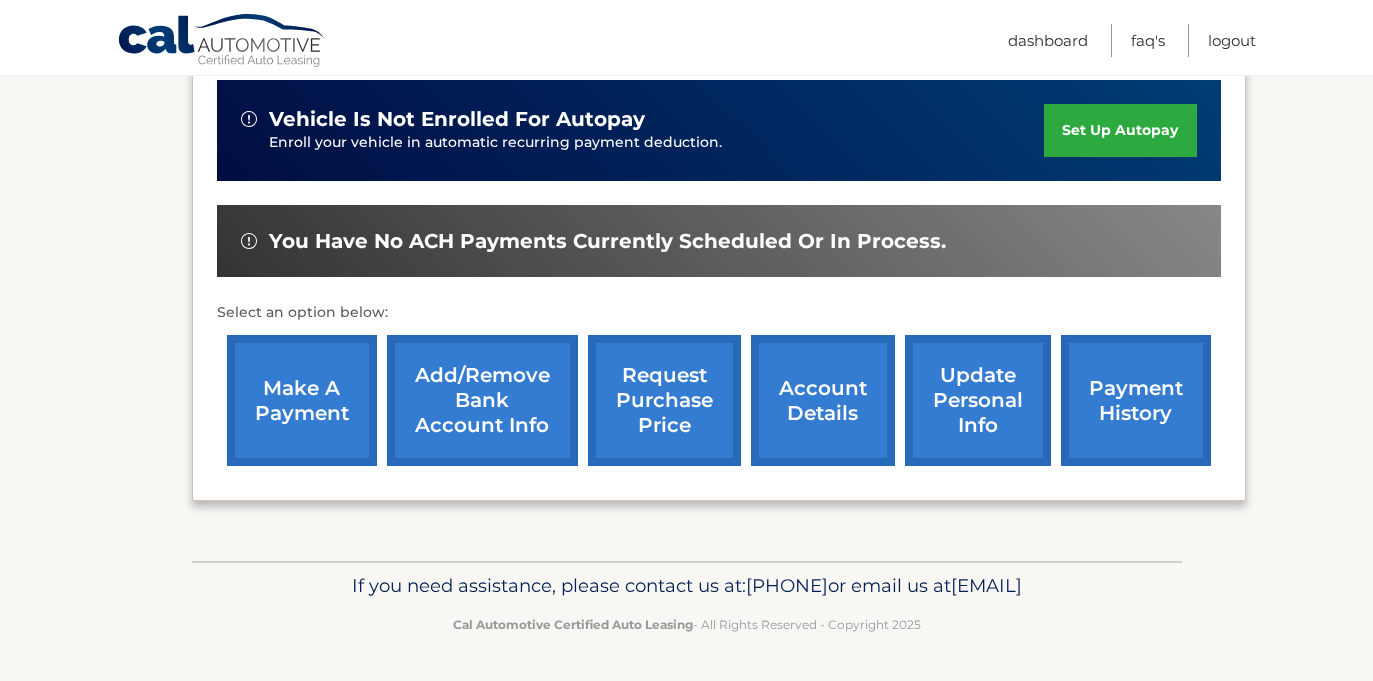 click on "make a payment" at bounding box center [302, 400] 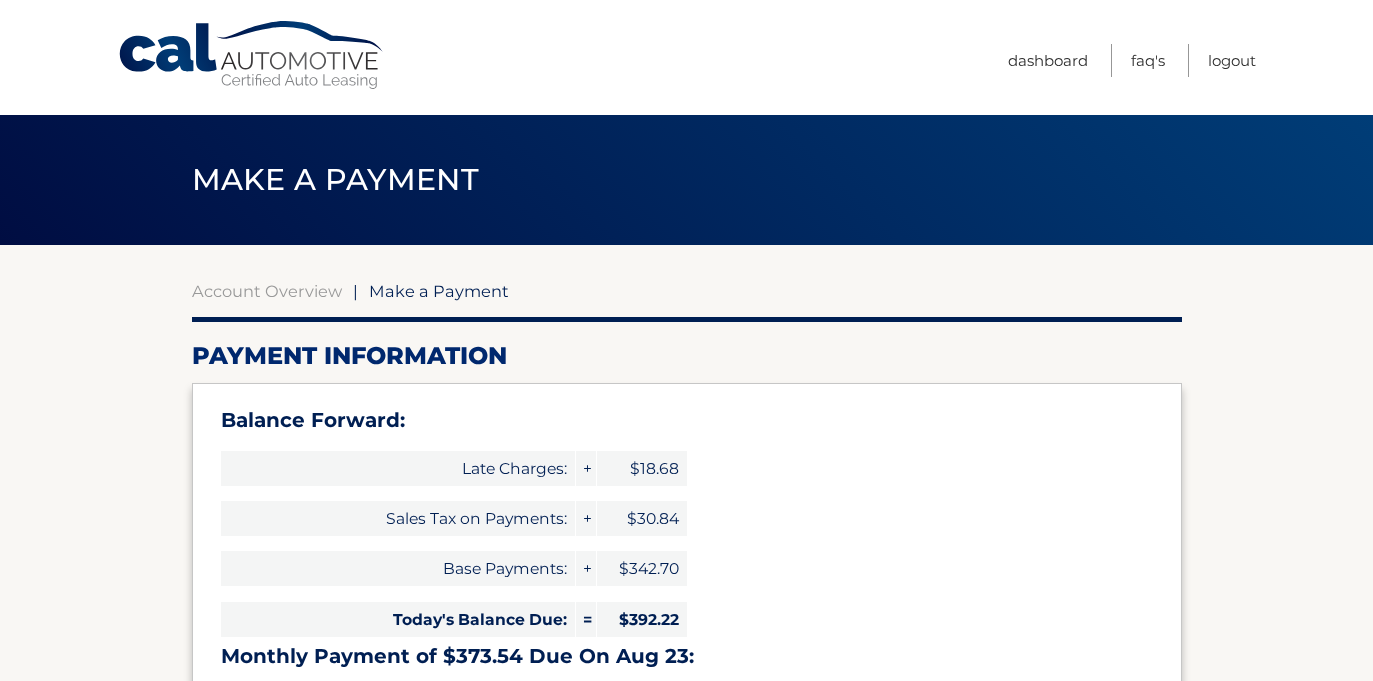 select on "[UUID]" 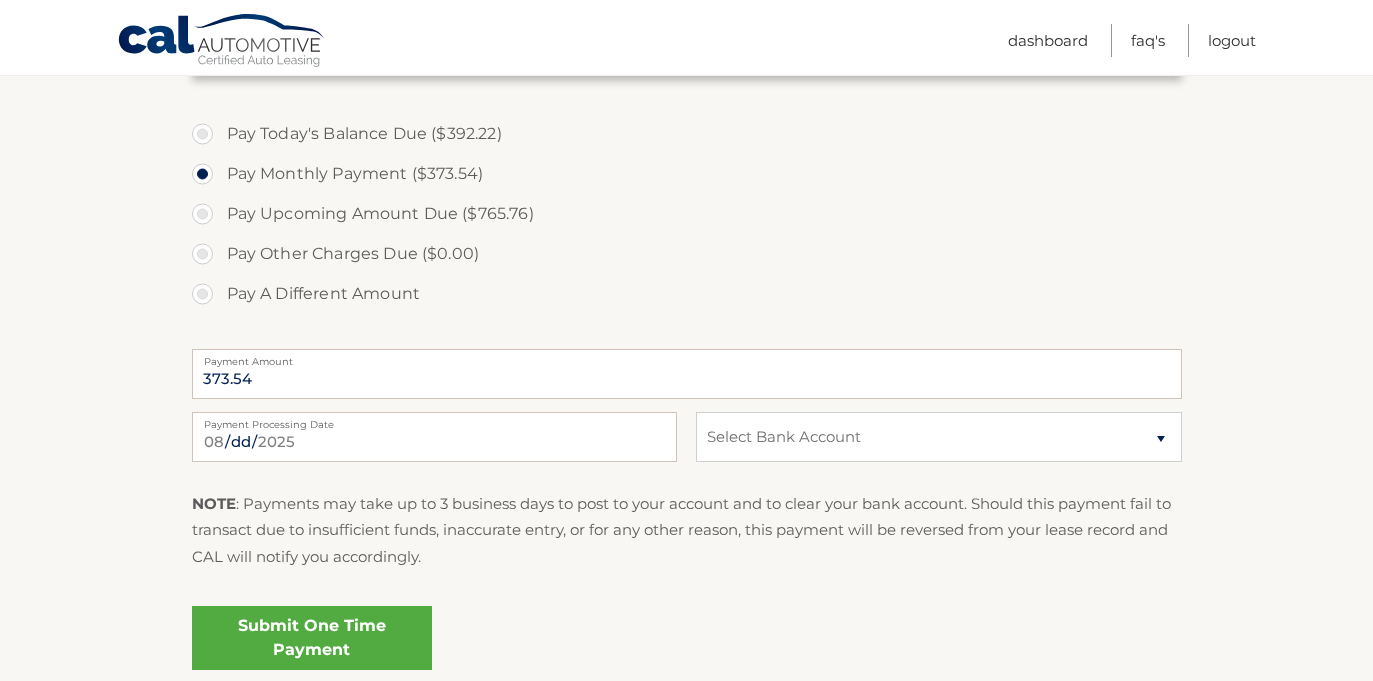 scroll, scrollTop: 771, scrollLeft: 0, axis: vertical 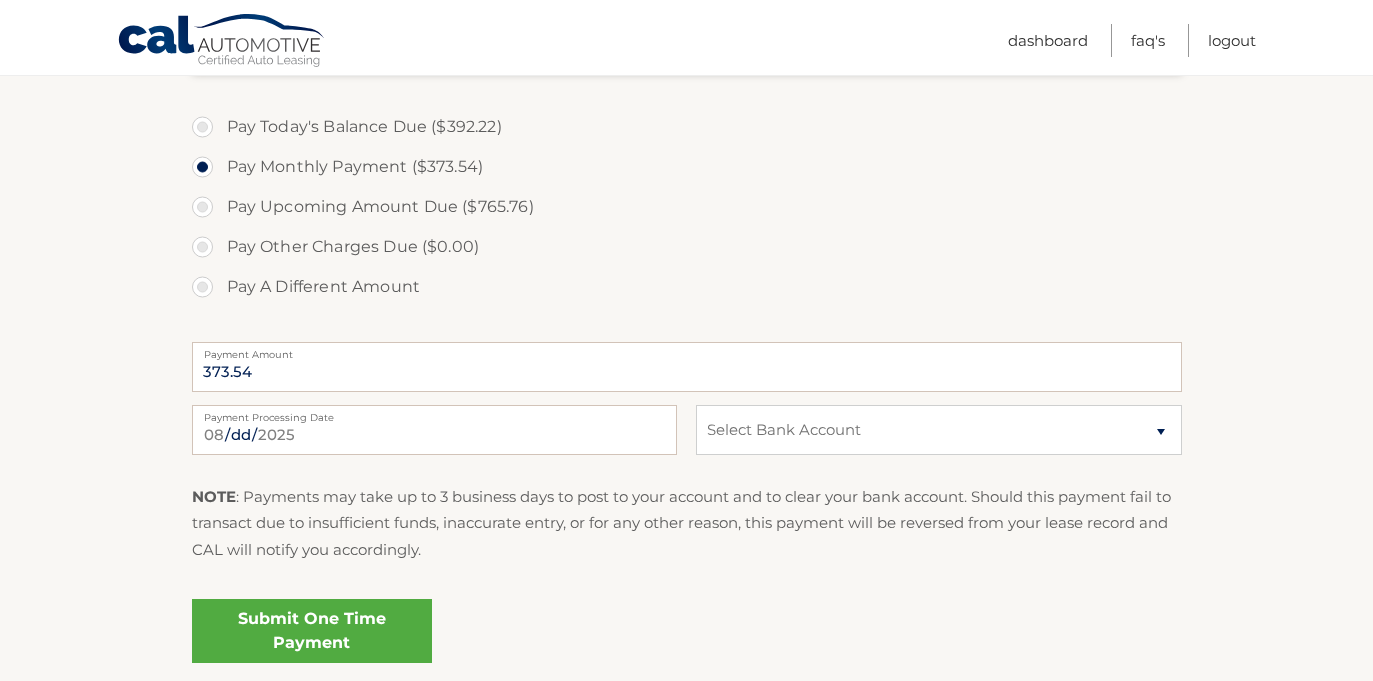 click on "Submit One Time Payment" at bounding box center (312, 631) 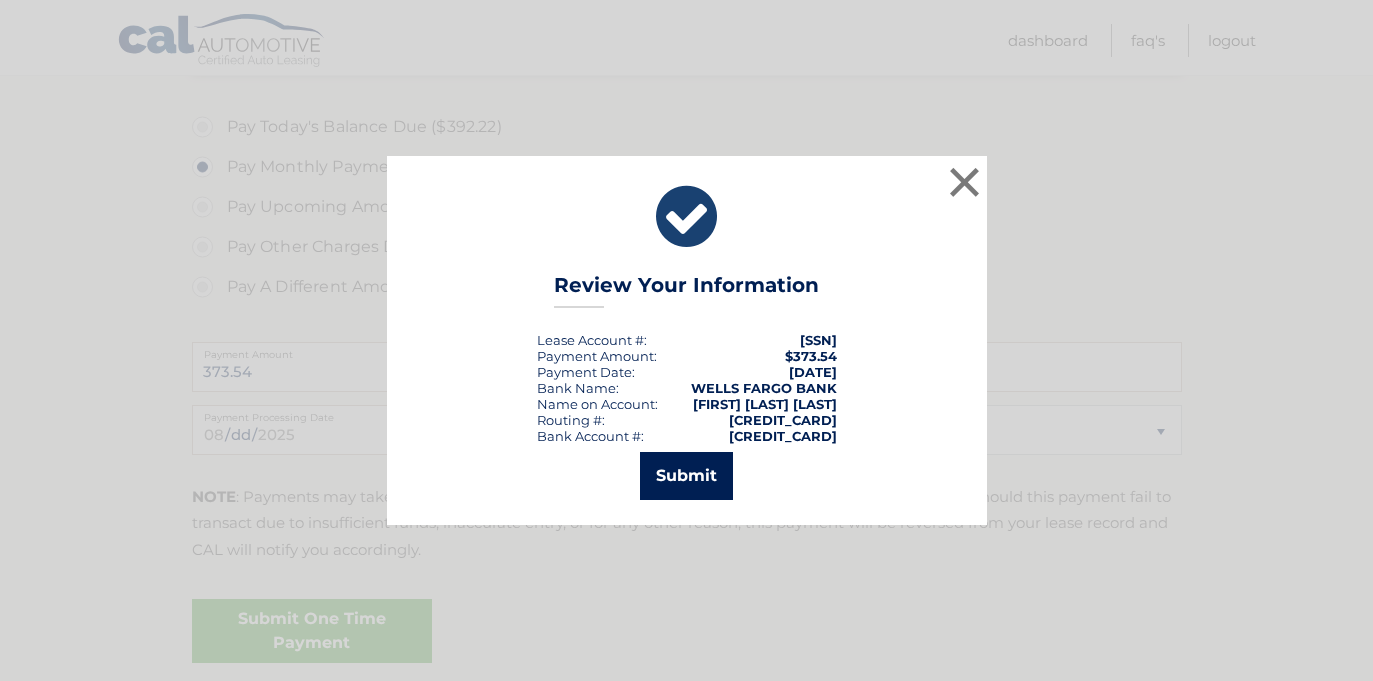 click on "Submit" at bounding box center (686, 476) 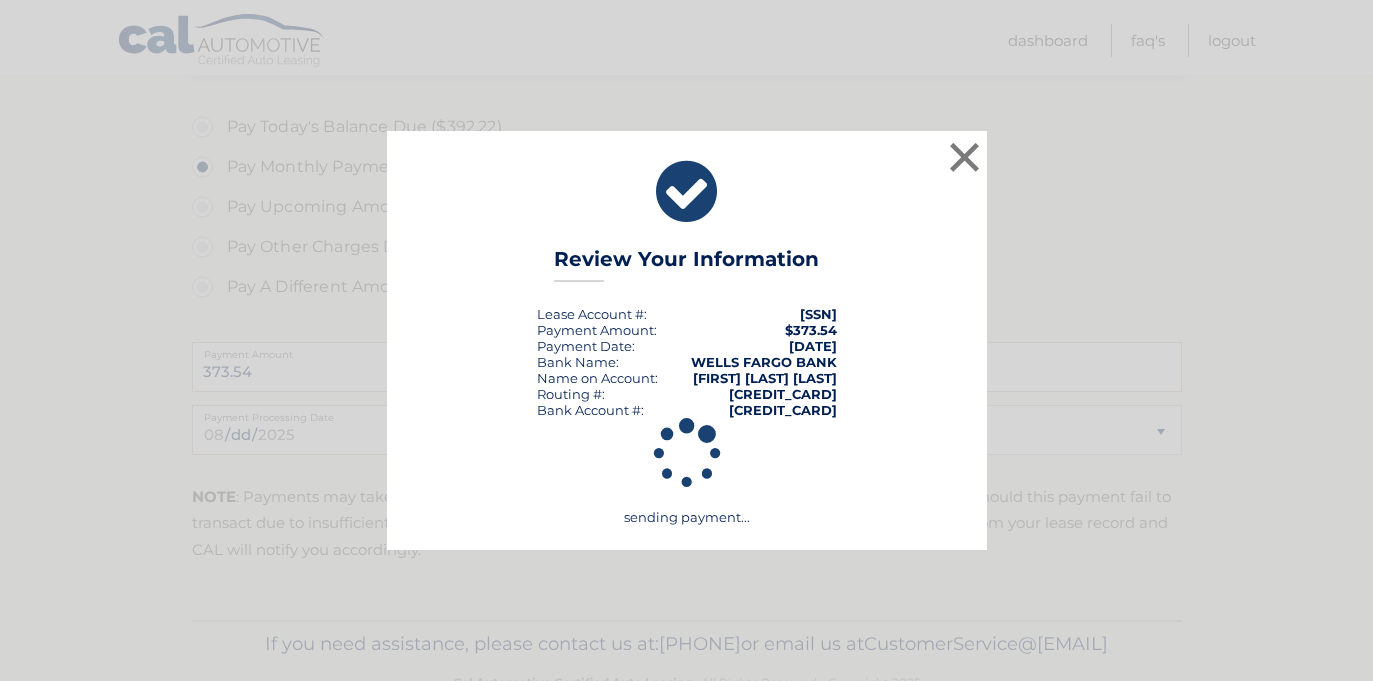 scroll, scrollTop: 0, scrollLeft: 0, axis: both 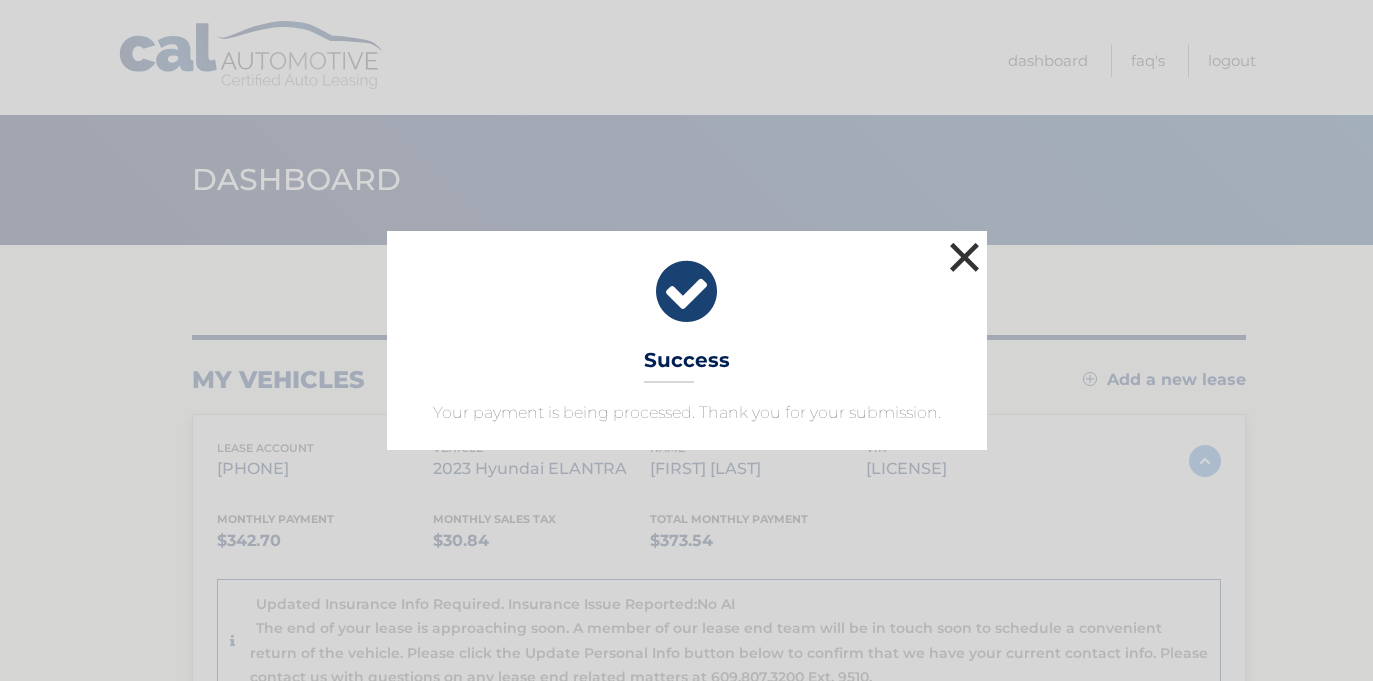 click on "×" at bounding box center [965, 257] 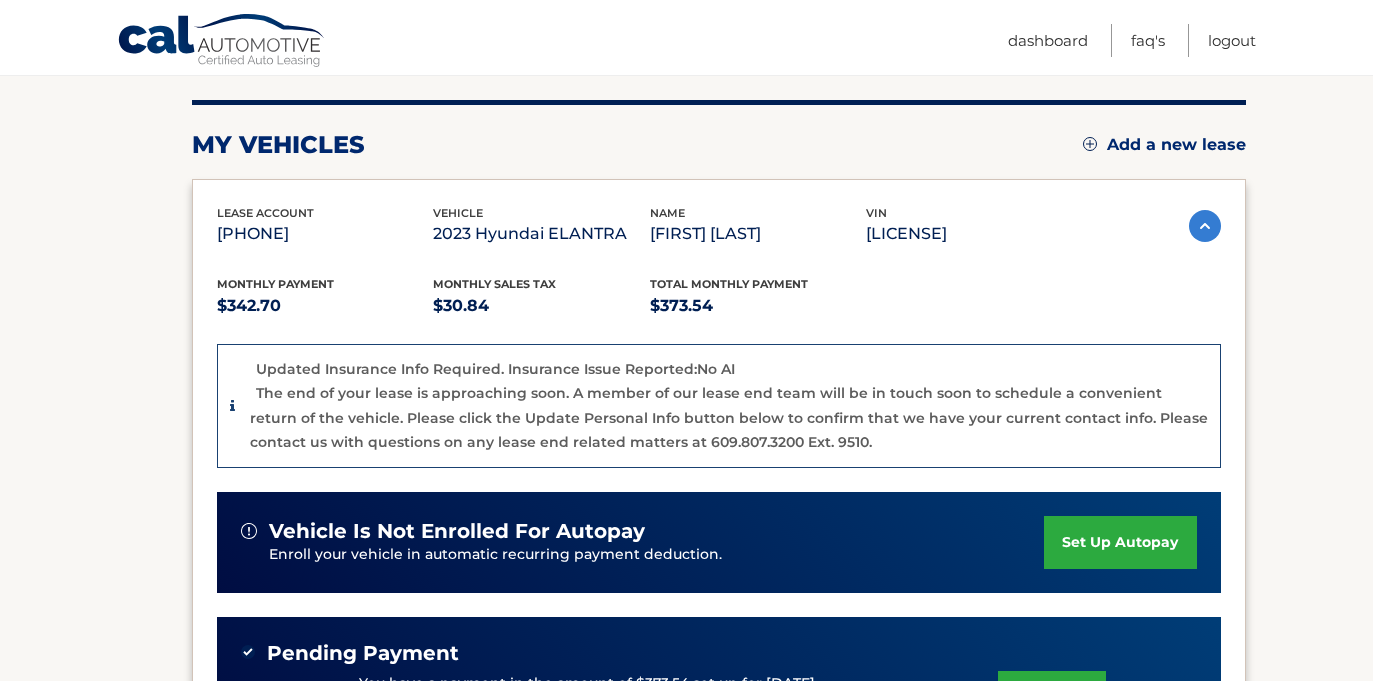 scroll, scrollTop: 238, scrollLeft: 0, axis: vertical 